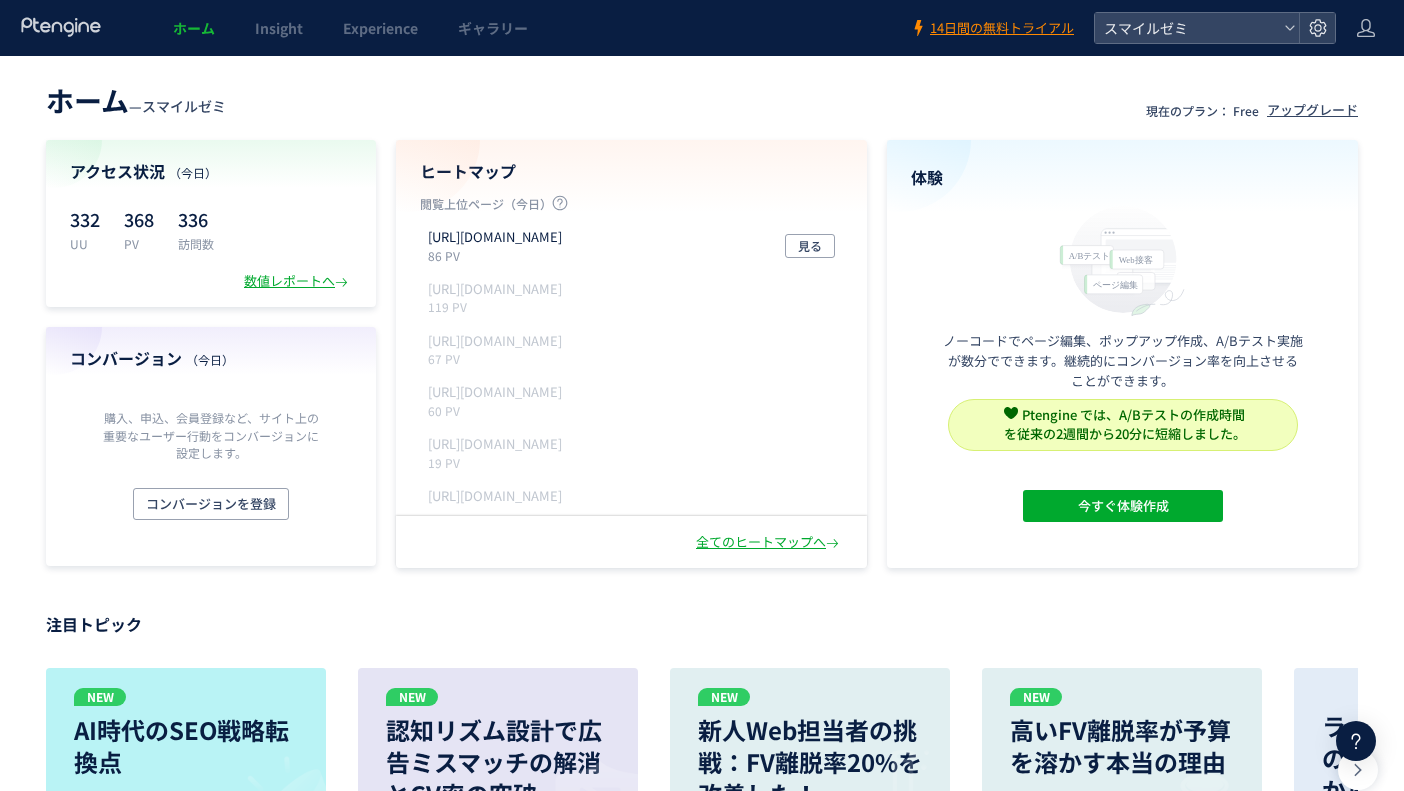 scroll, scrollTop: 0, scrollLeft: 0, axis: both 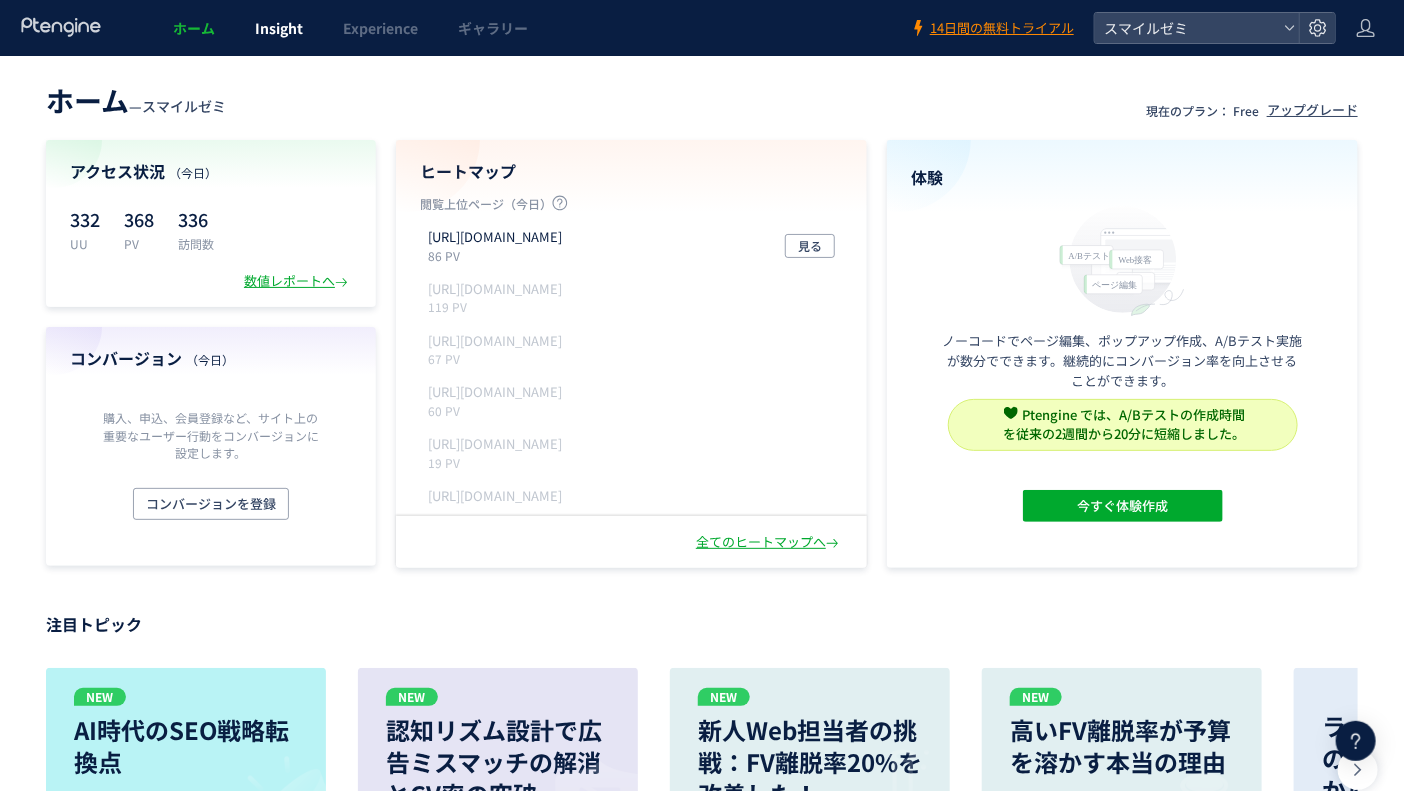 click on "Insight" 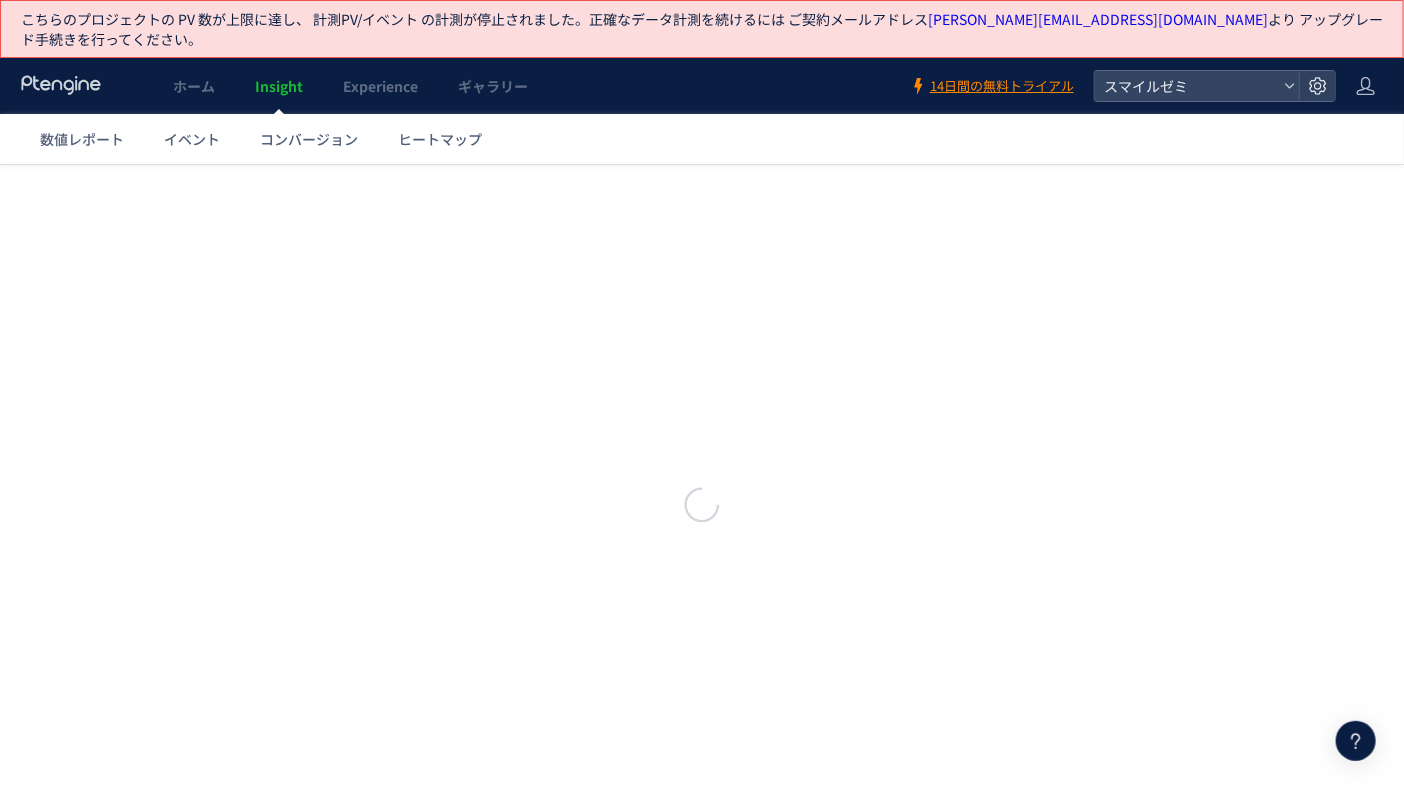 scroll, scrollTop: 0, scrollLeft: 0, axis: both 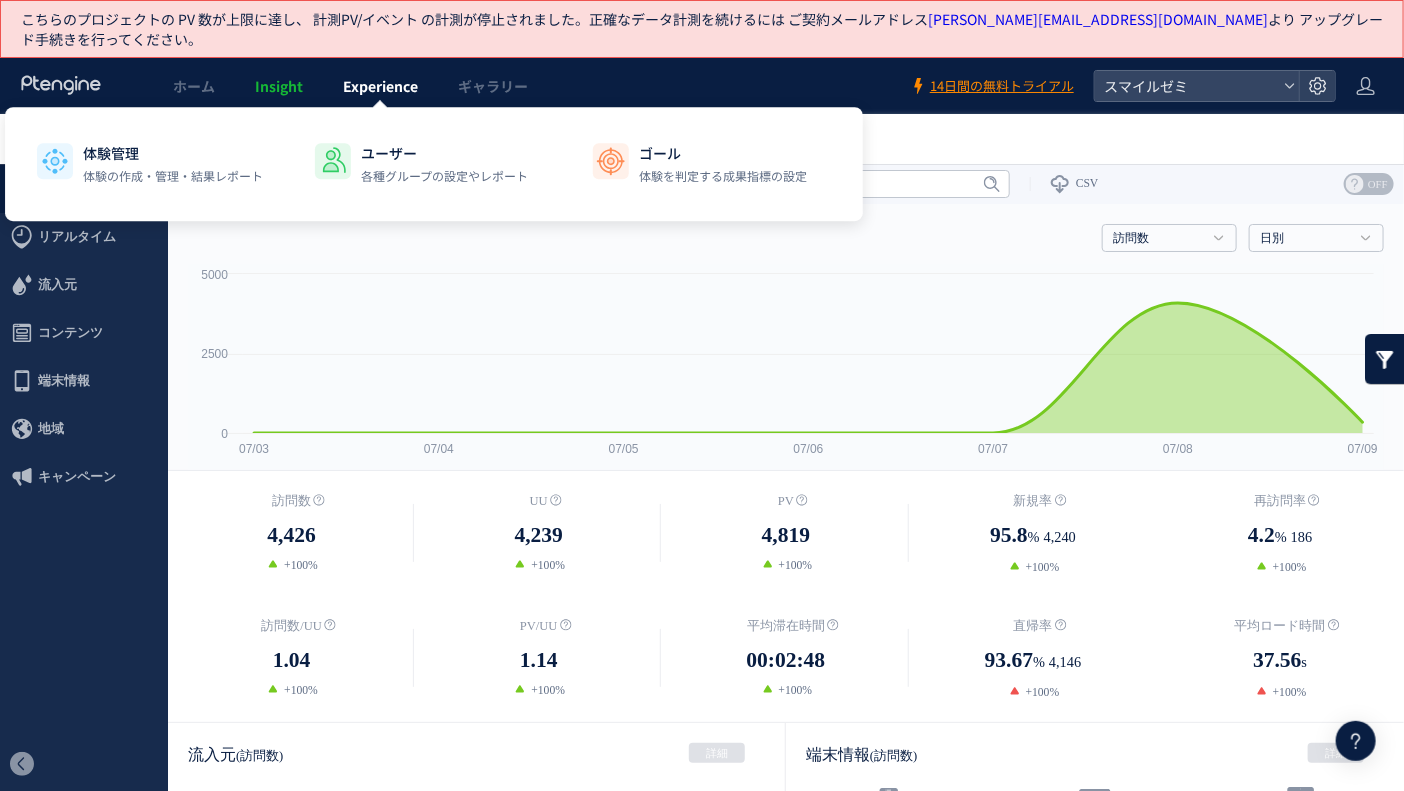 click on "Experience" at bounding box center [380, 86] 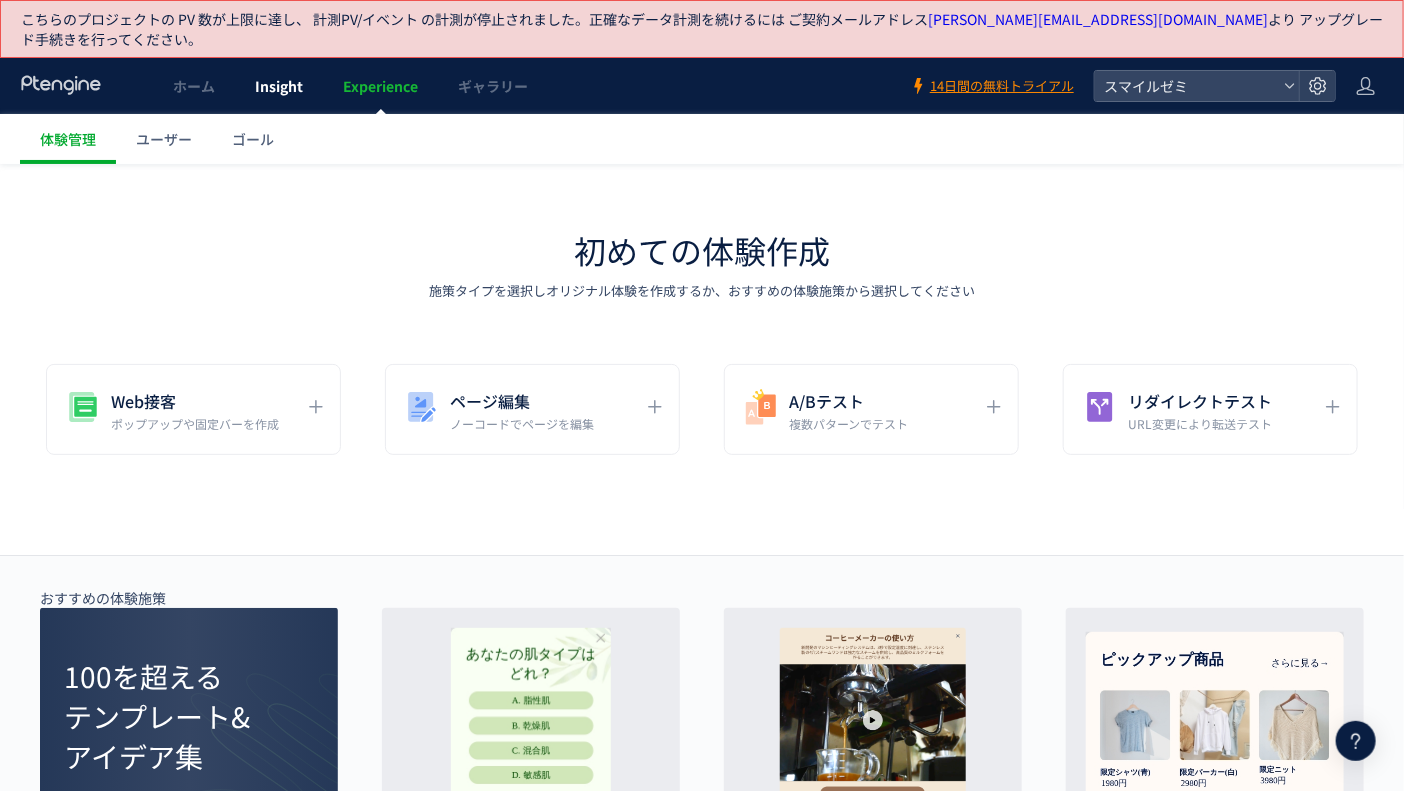 click on "Insight" at bounding box center (279, 86) 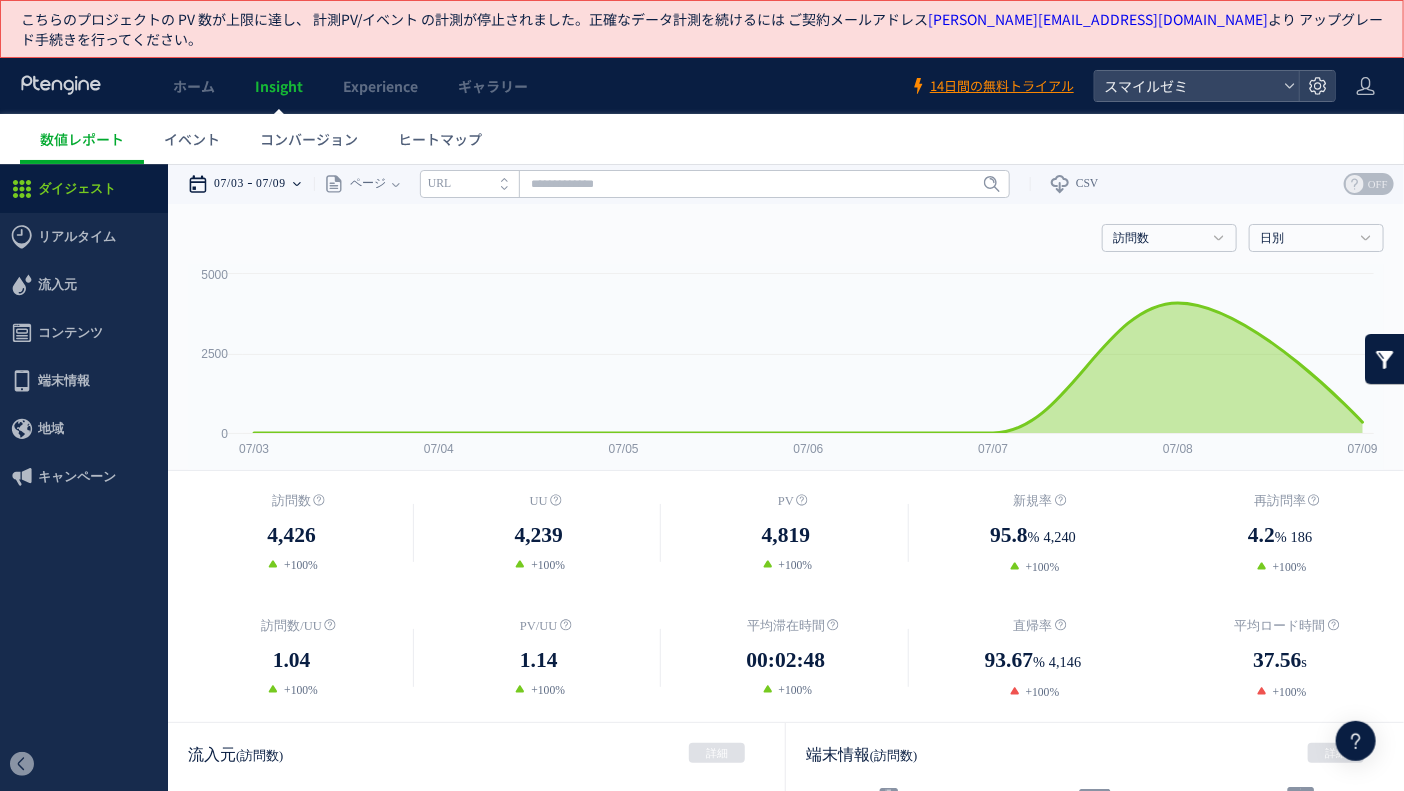 click on "07/09" at bounding box center [271, 183] 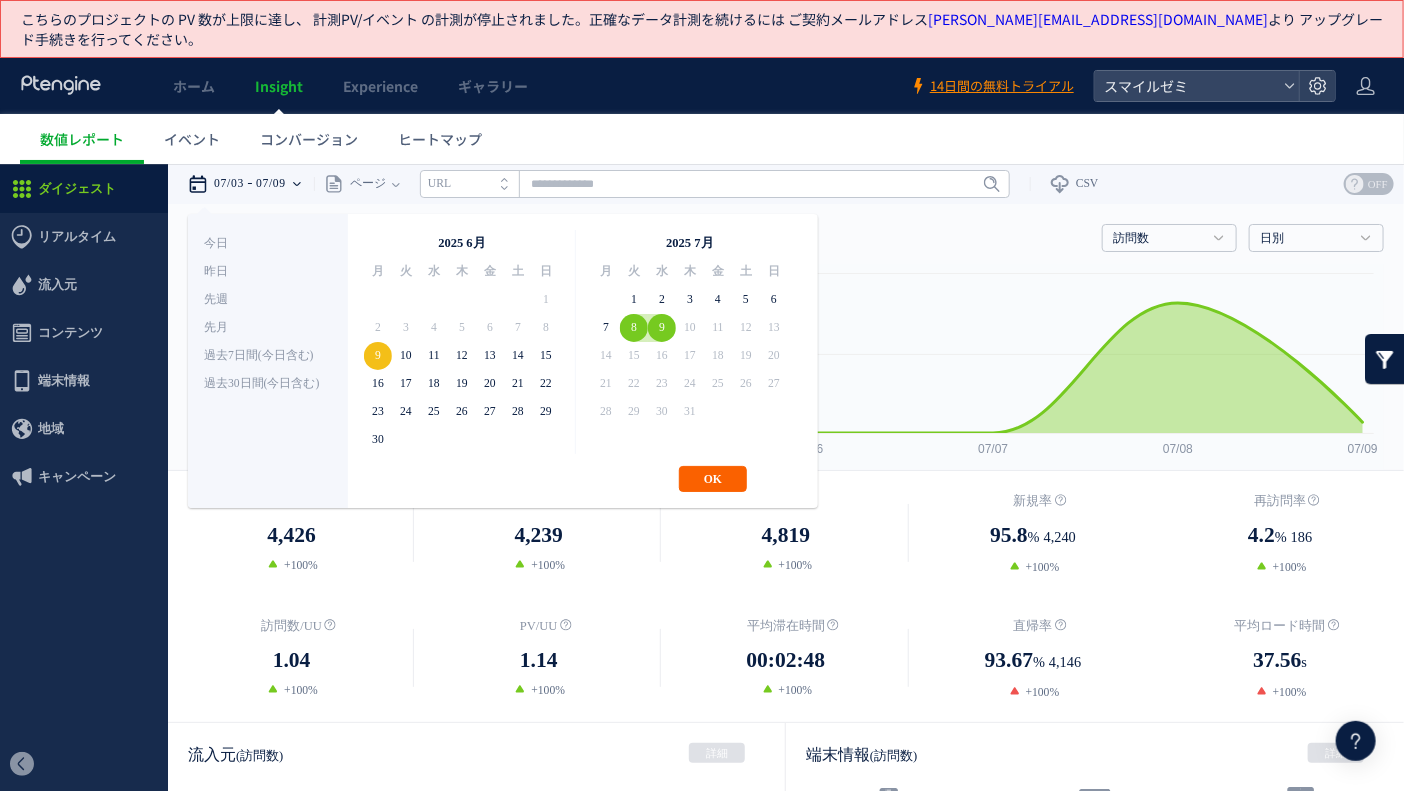 click on "OK" at bounding box center [713, 478] 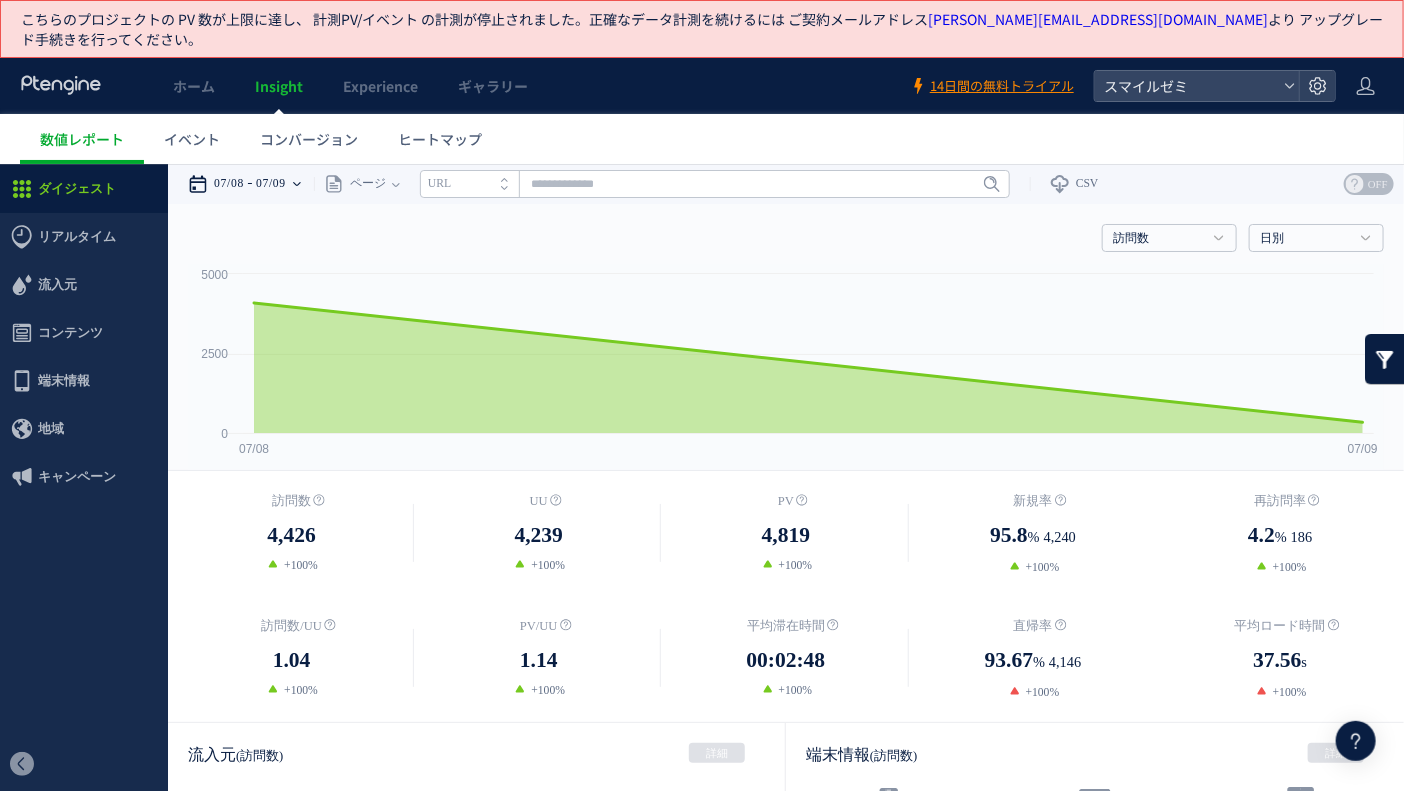 click on "07/09" at bounding box center (271, 183) 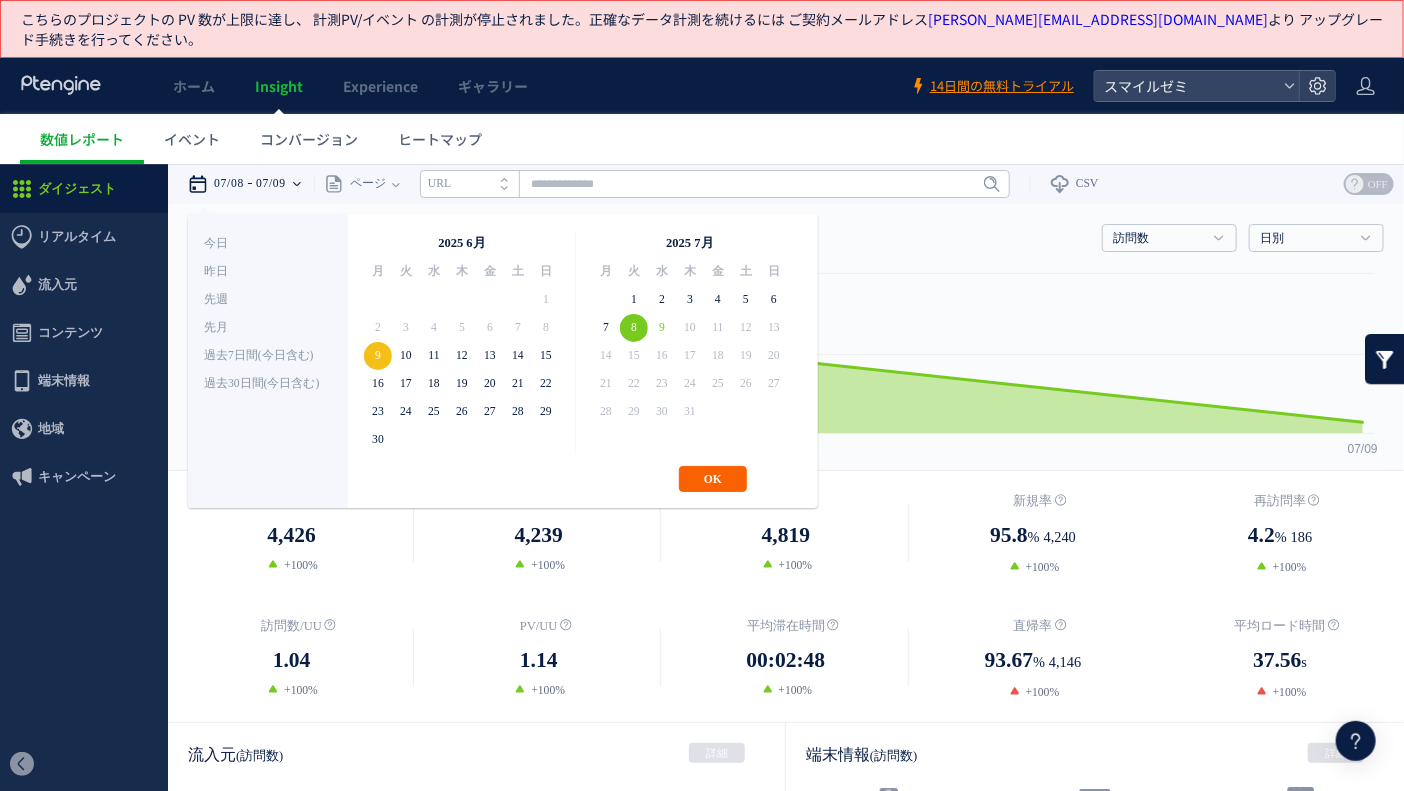 click on "OK" at bounding box center [713, 478] 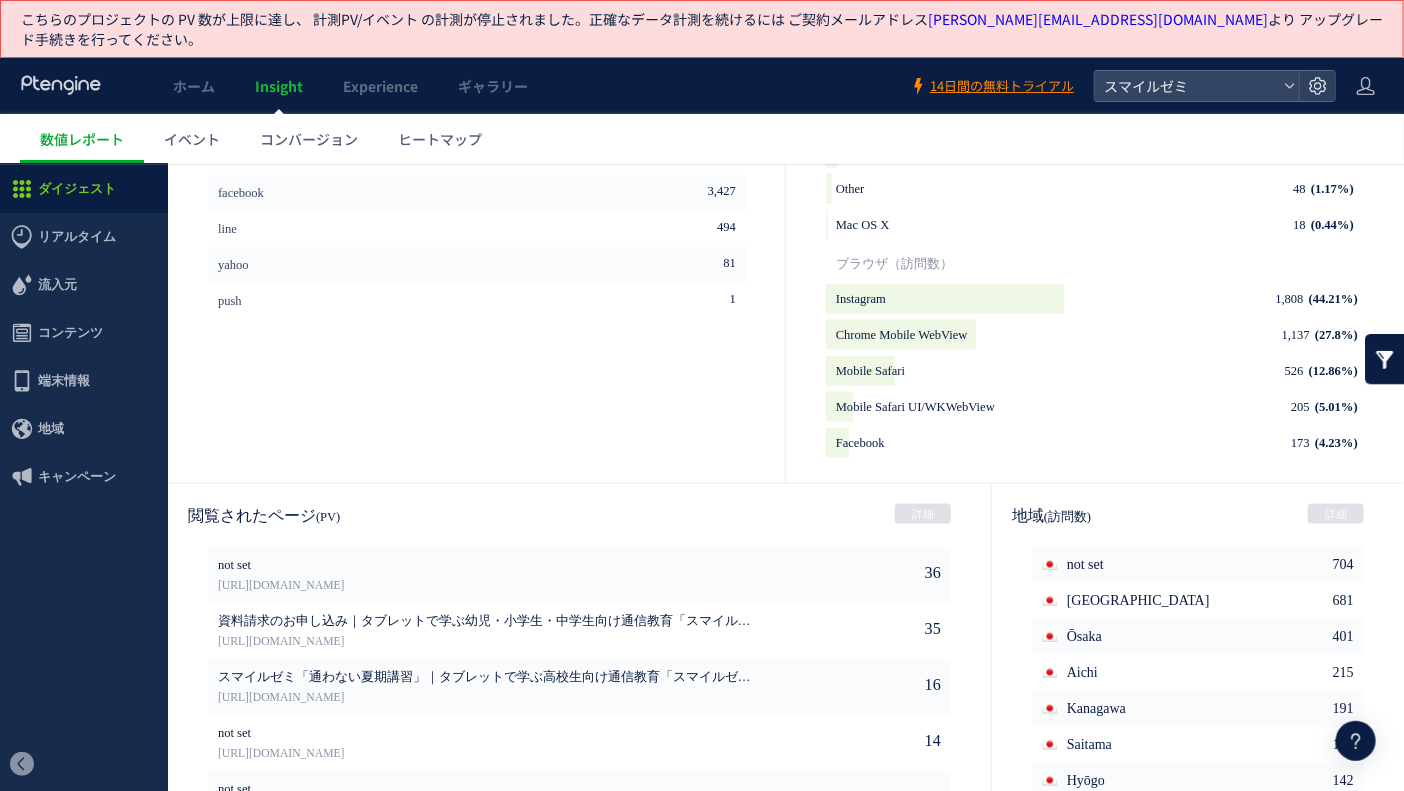 scroll, scrollTop: 1020, scrollLeft: 0, axis: vertical 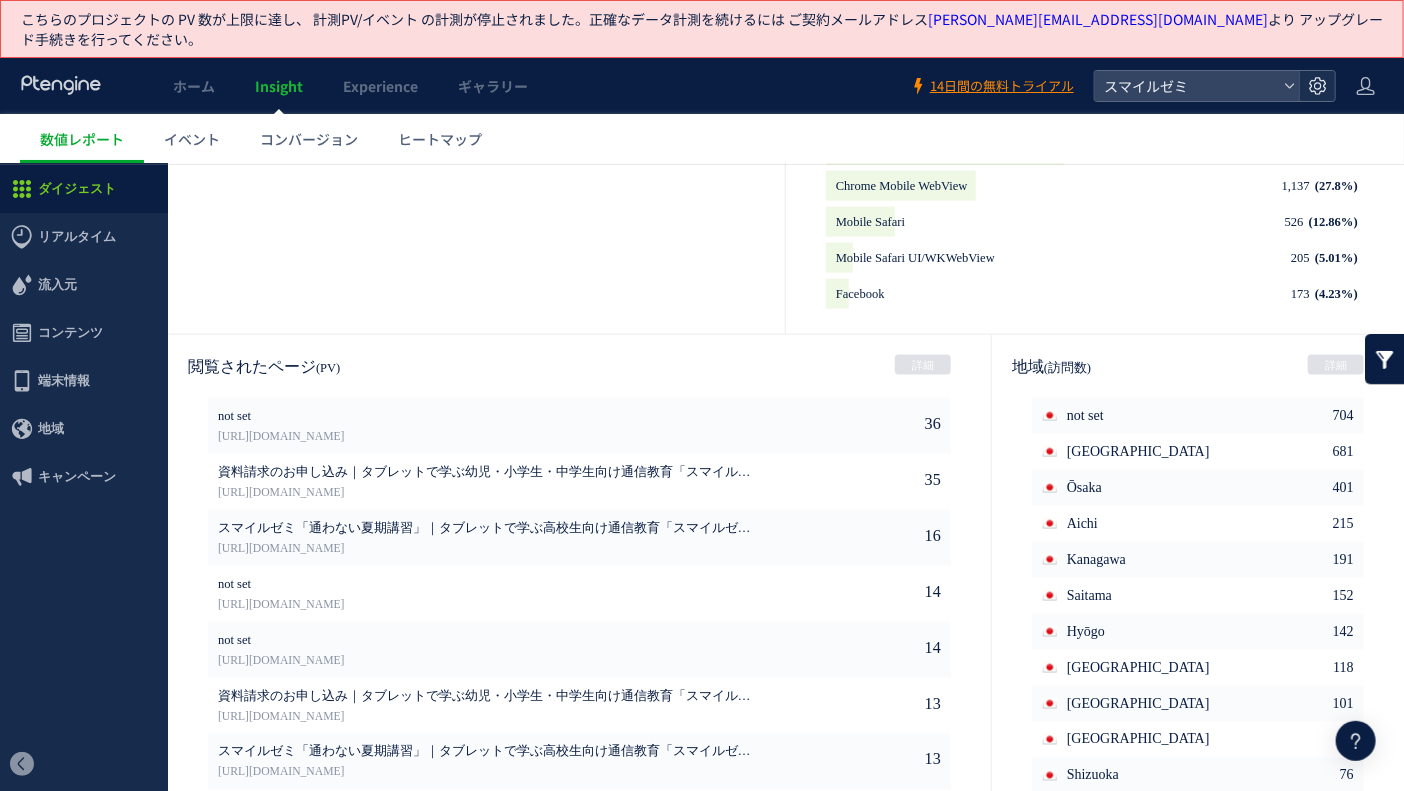 click 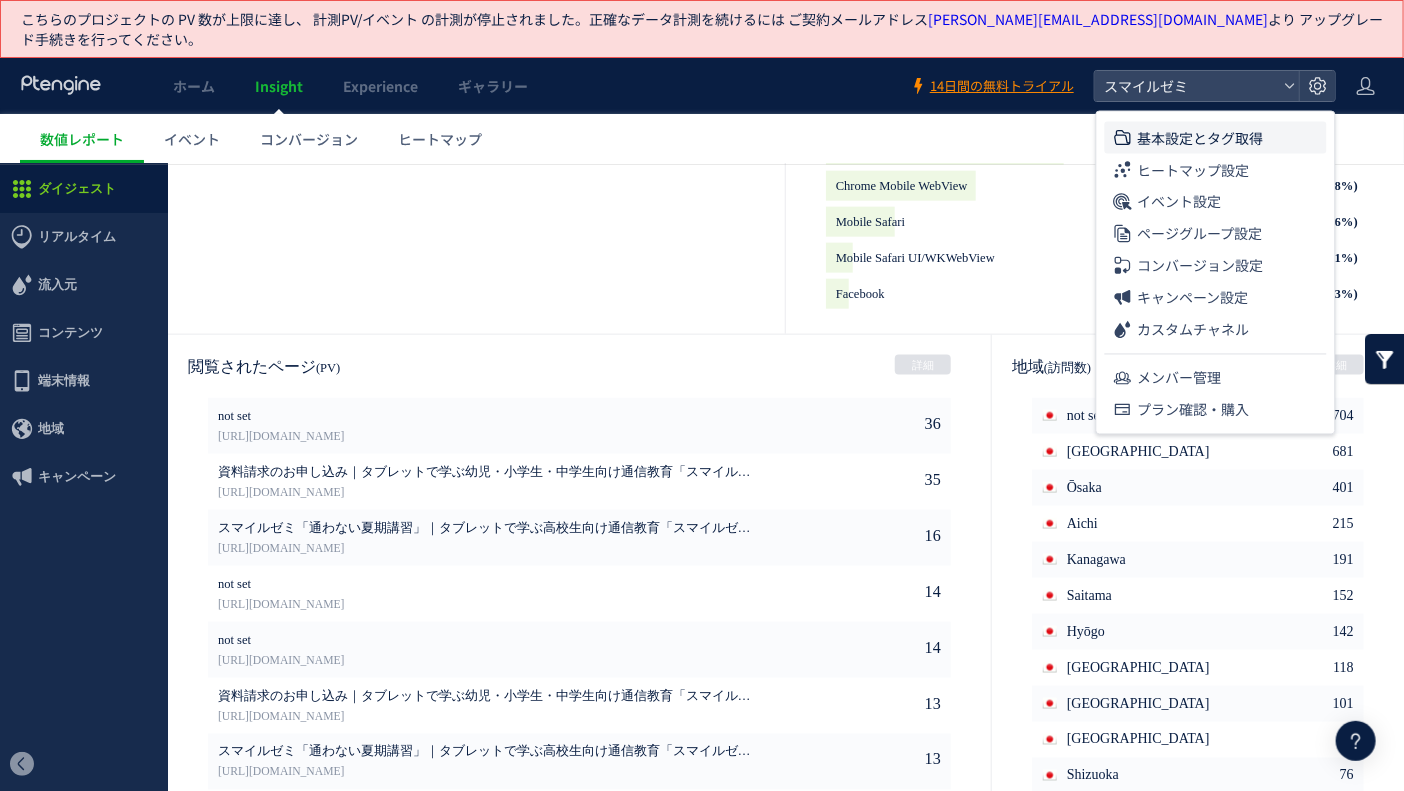 click on "基本設定とタグ取得" at bounding box center [1201, 138] 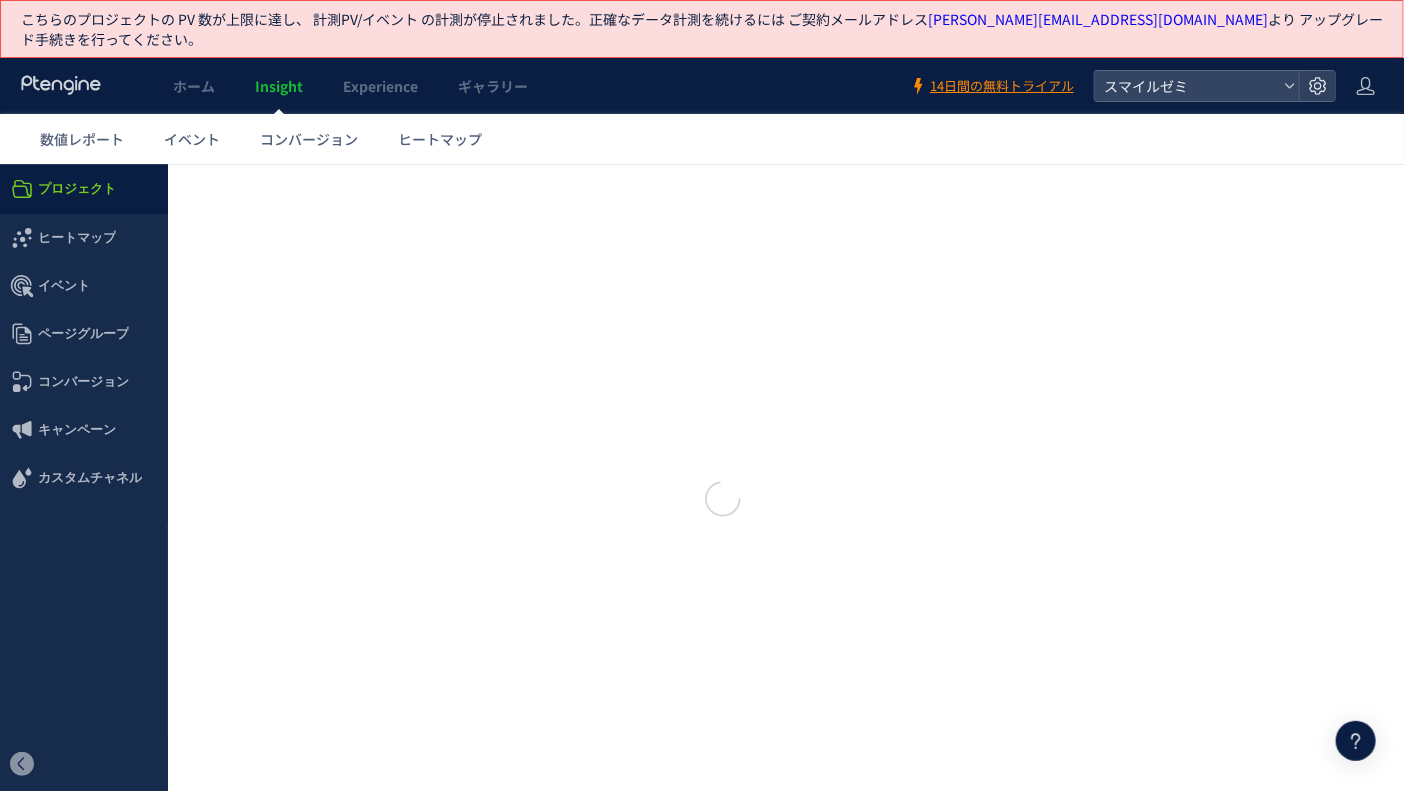 scroll, scrollTop: 0, scrollLeft: 0, axis: both 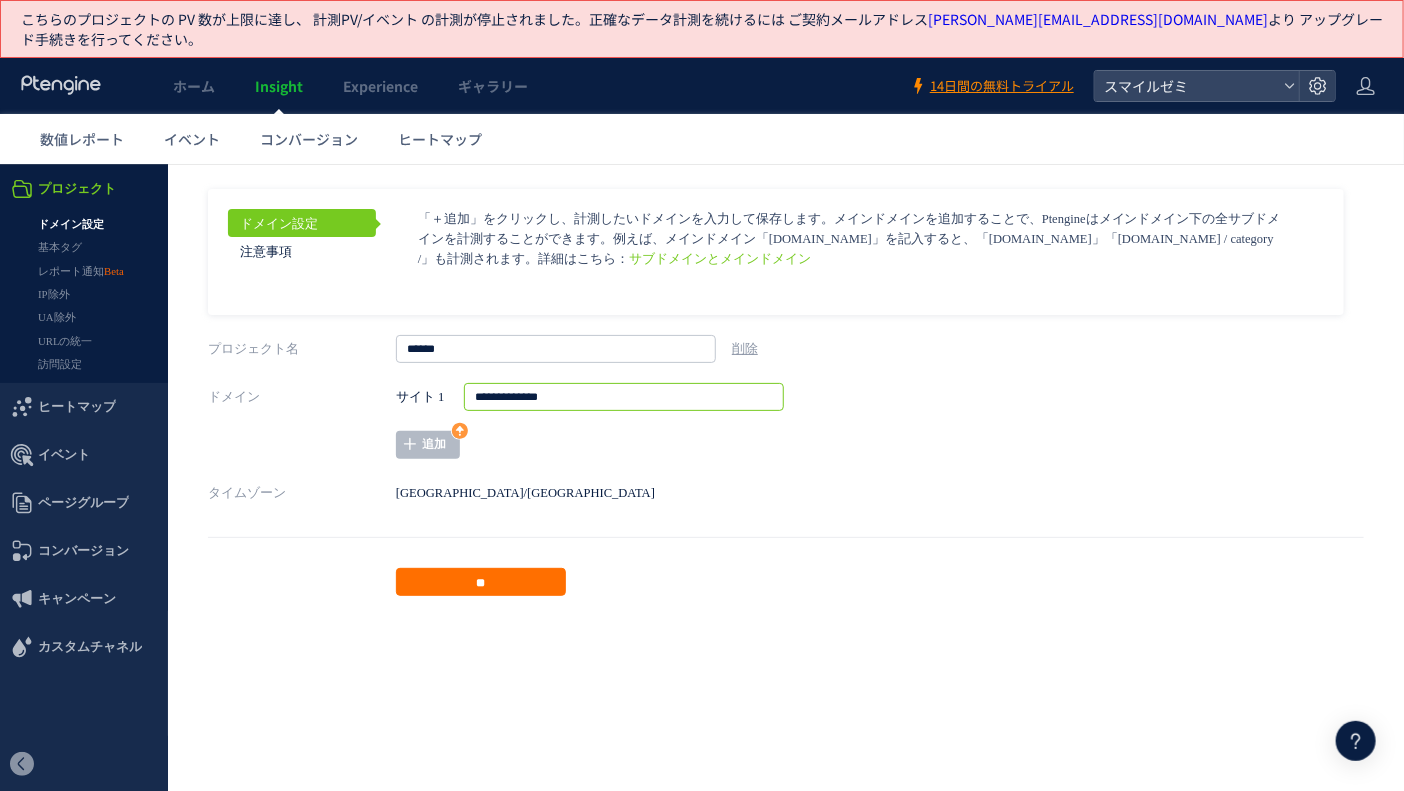 click on "**********" at bounding box center [624, 396] 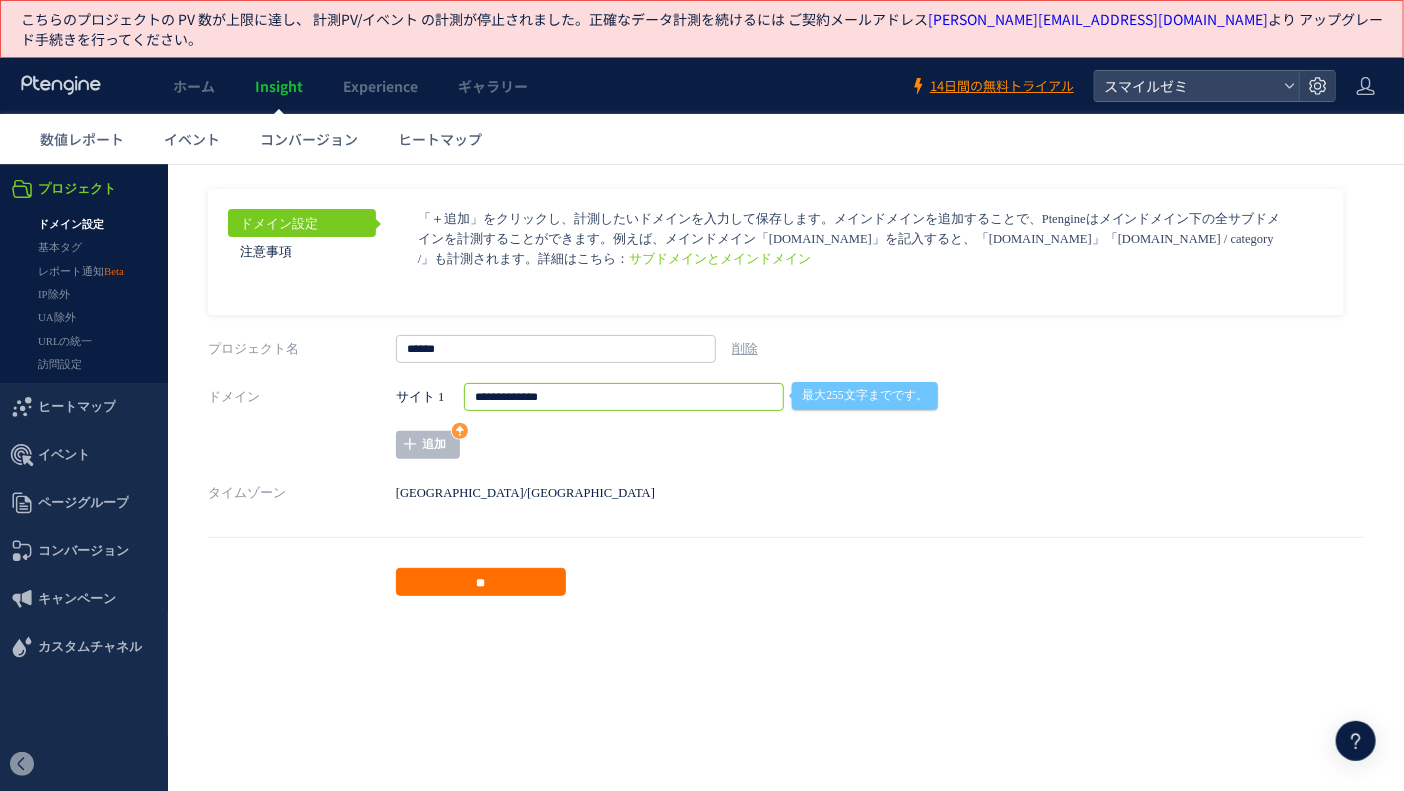 click on "**********" at bounding box center (624, 396) 